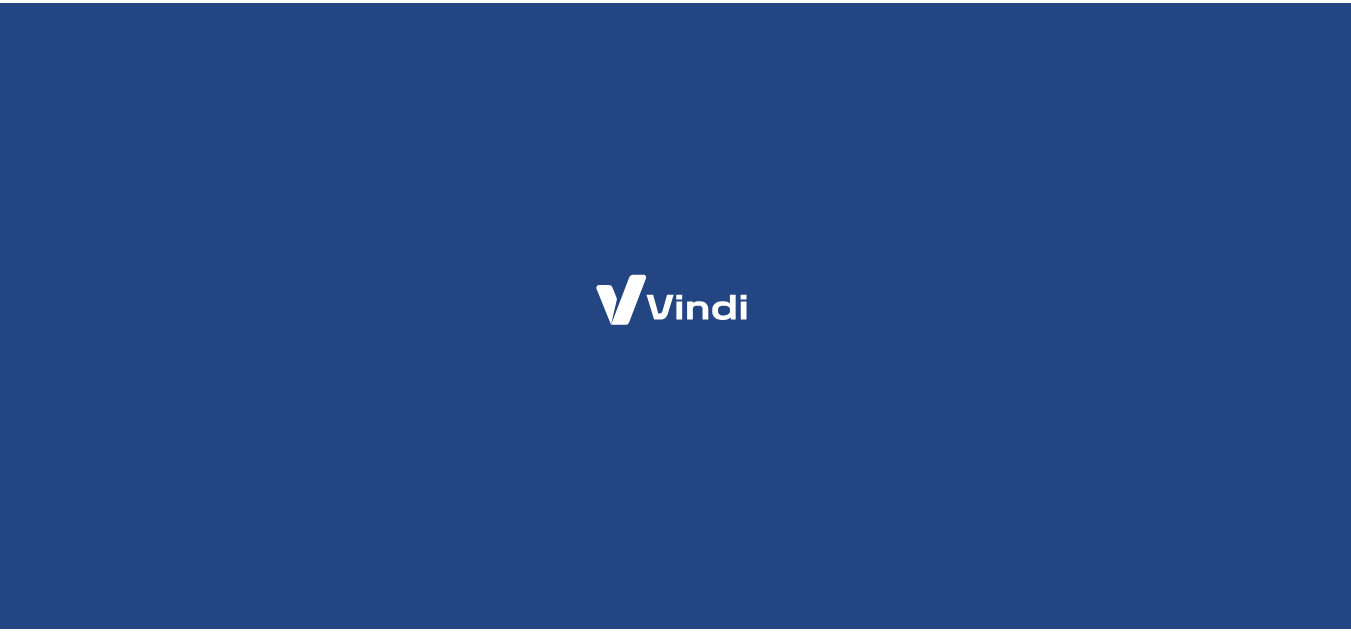 scroll, scrollTop: 0, scrollLeft: 0, axis: both 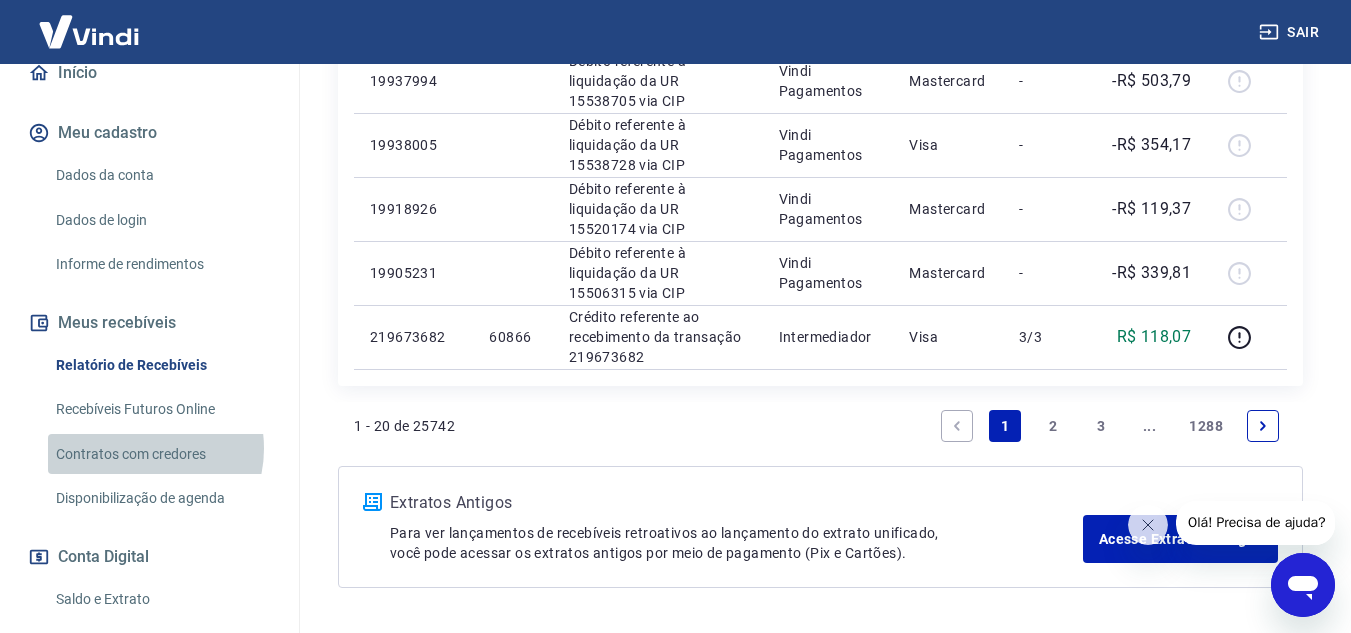 click on "Contratos com credores" at bounding box center (161, 454) 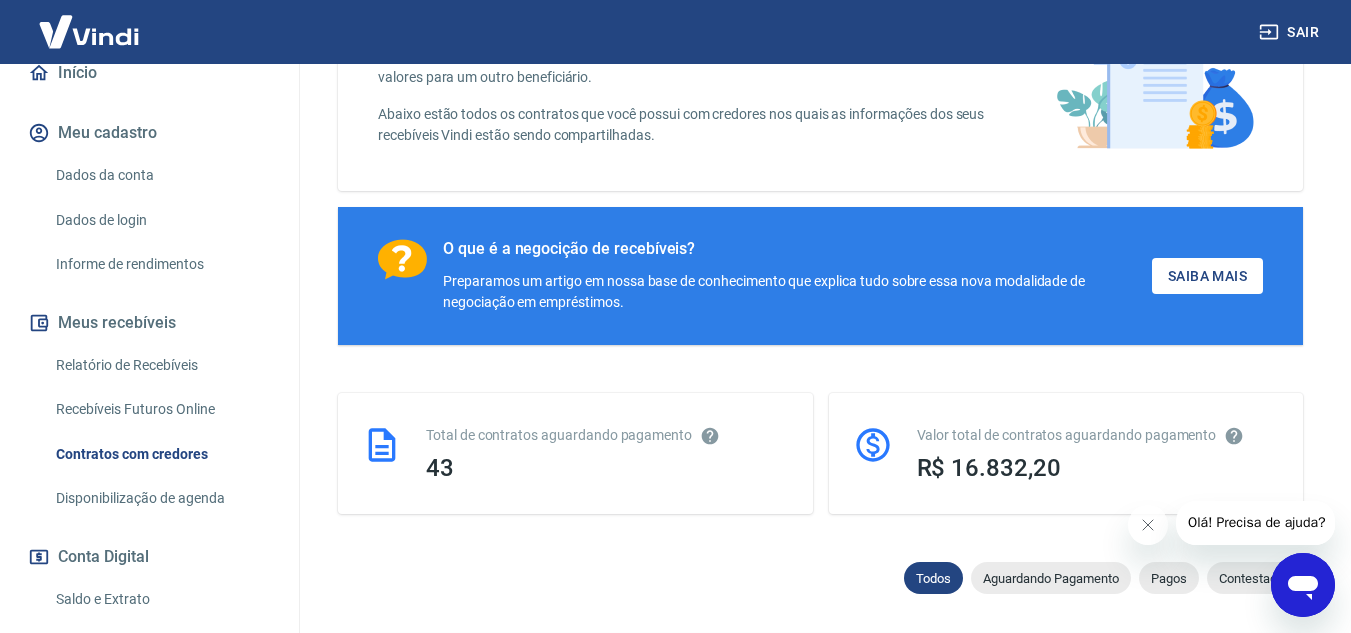 scroll, scrollTop: 186, scrollLeft: 0, axis: vertical 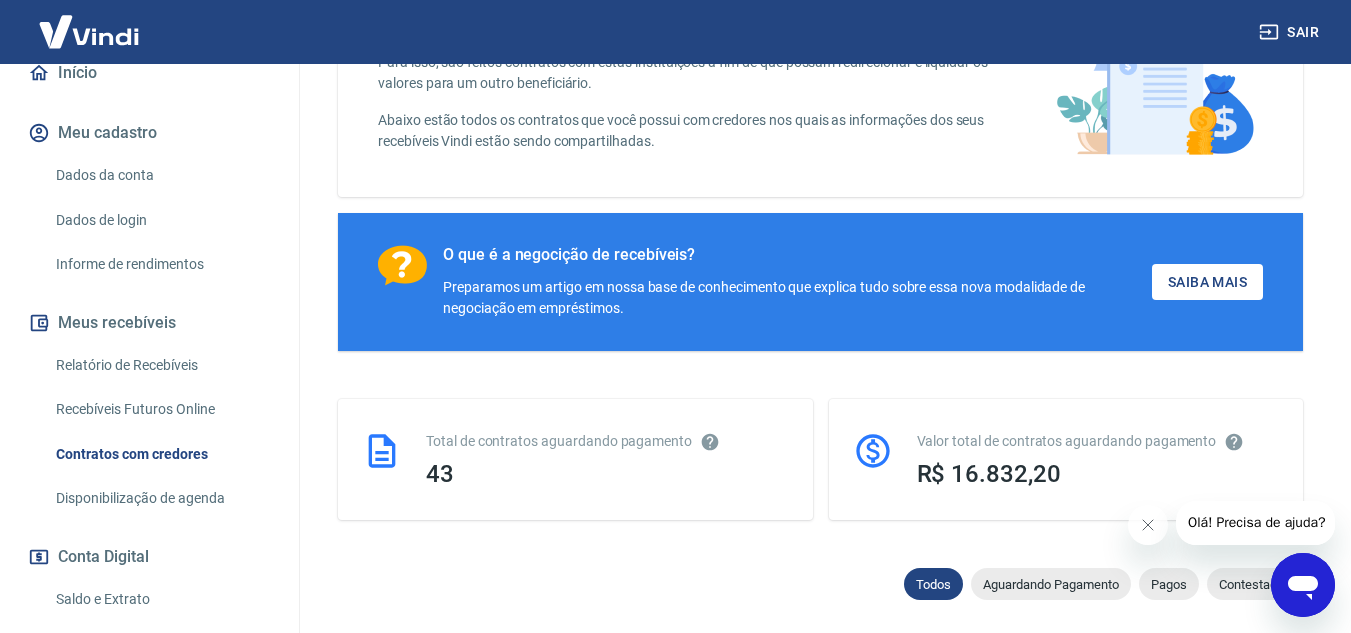 click on "Disponibilização de agenda" at bounding box center [161, 498] 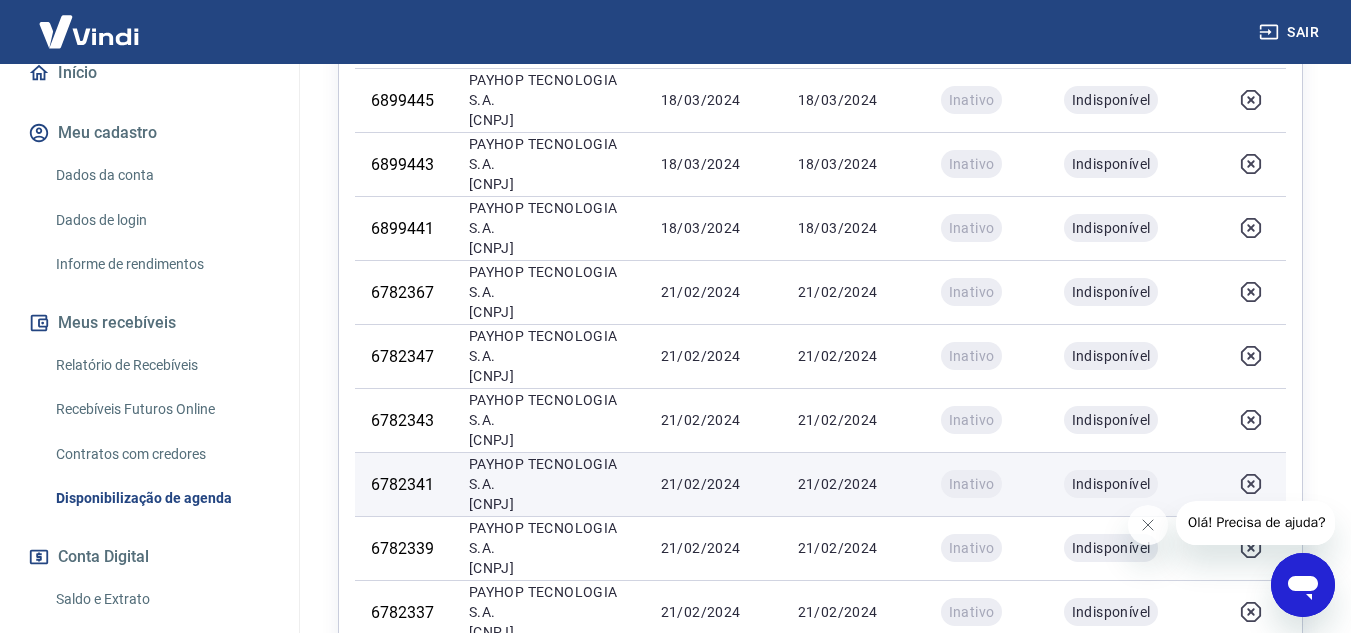 scroll, scrollTop: 1000, scrollLeft: 0, axis: vertical 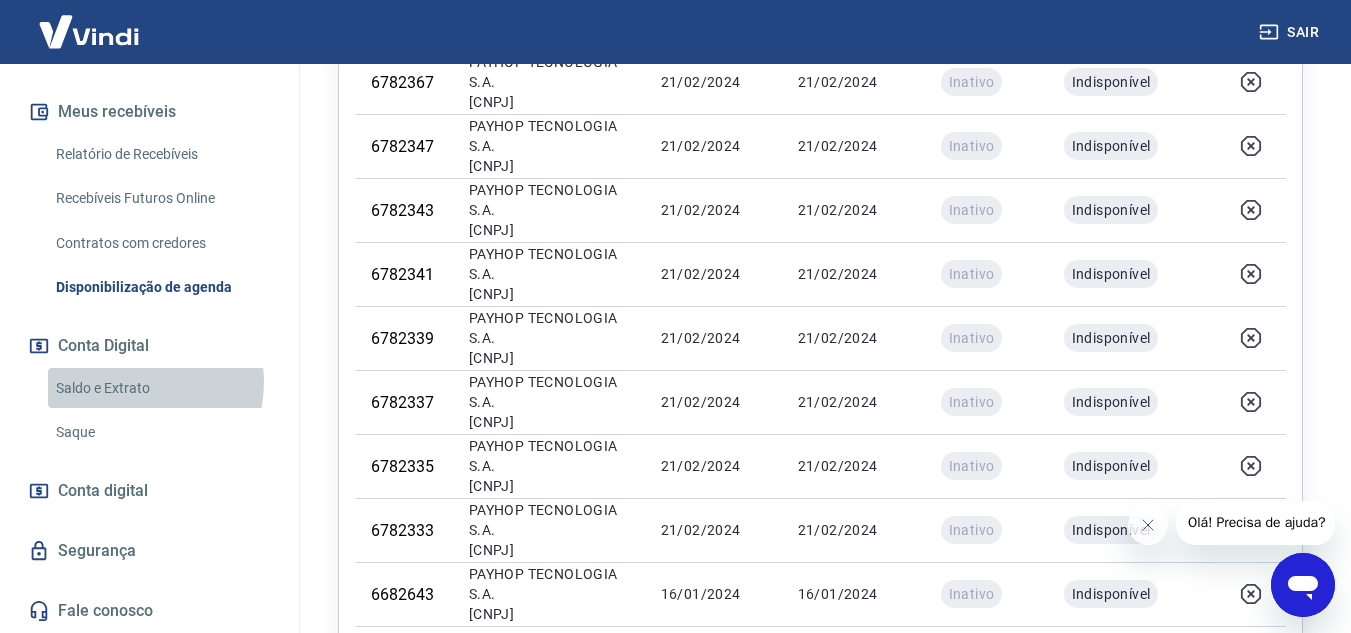 click on "Saldo e Extrato" at bounding box center [161, 388] 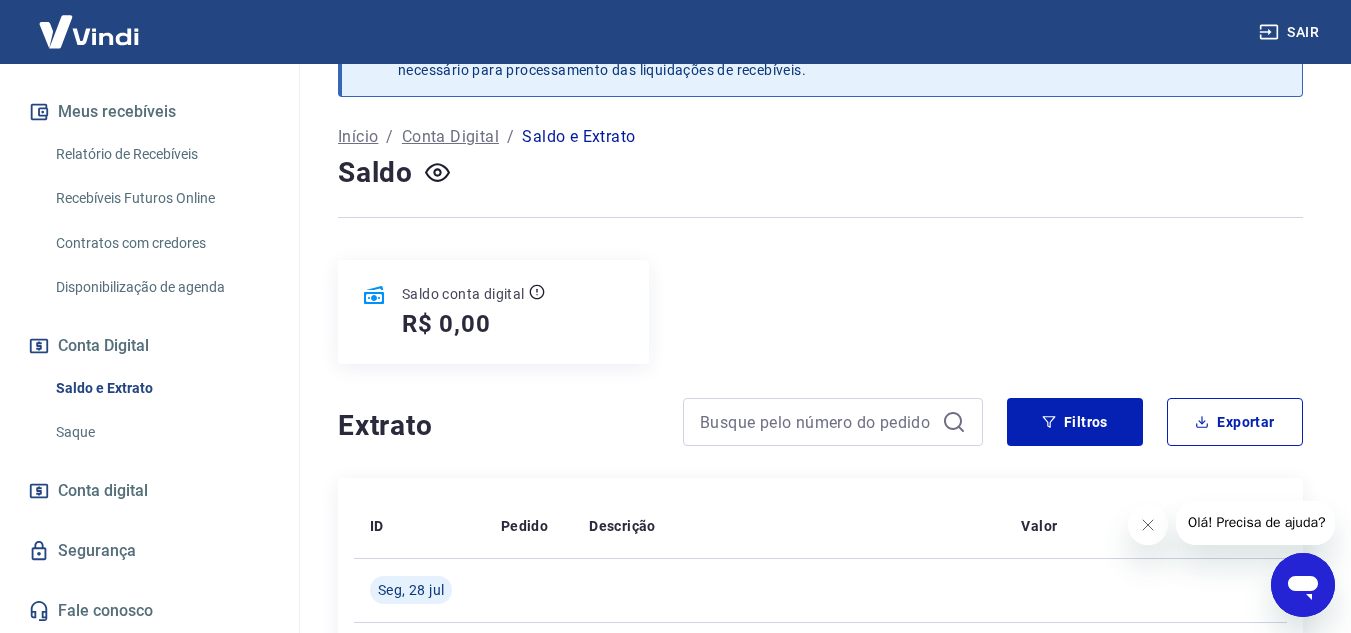 scroll, scrollTop: 100, scrollLeft: 0, axis: vertical 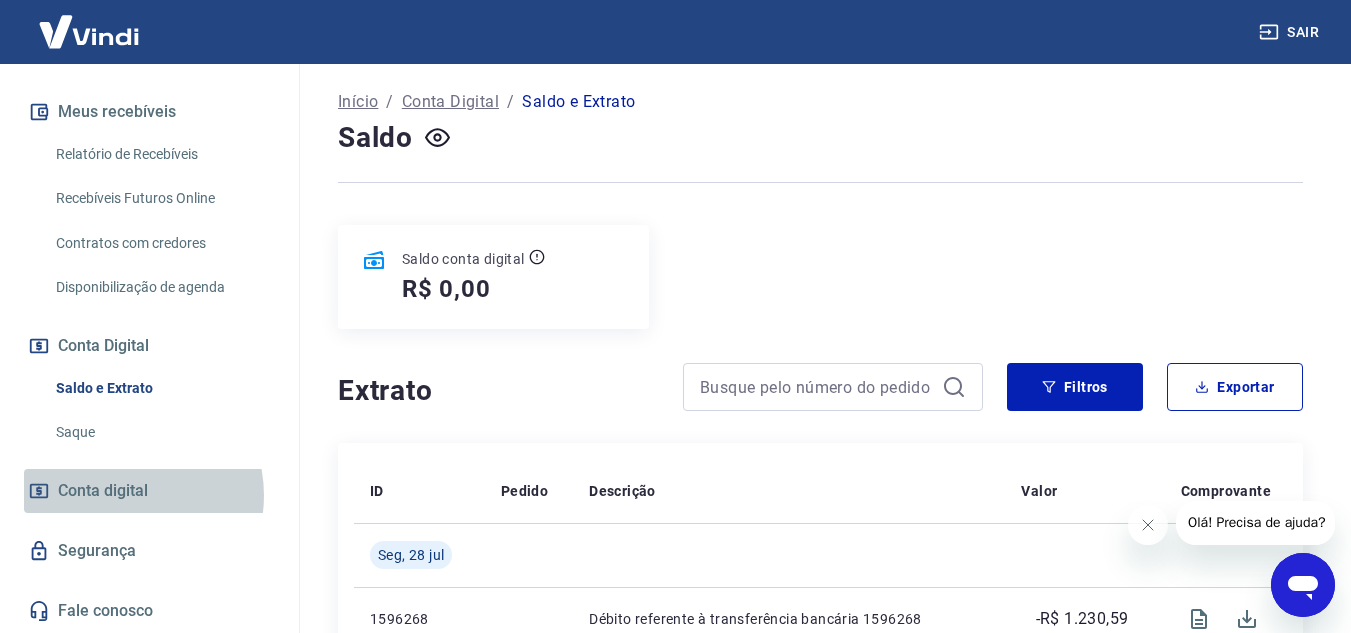 click on "Conta digital" at bounding box center (103, 491) 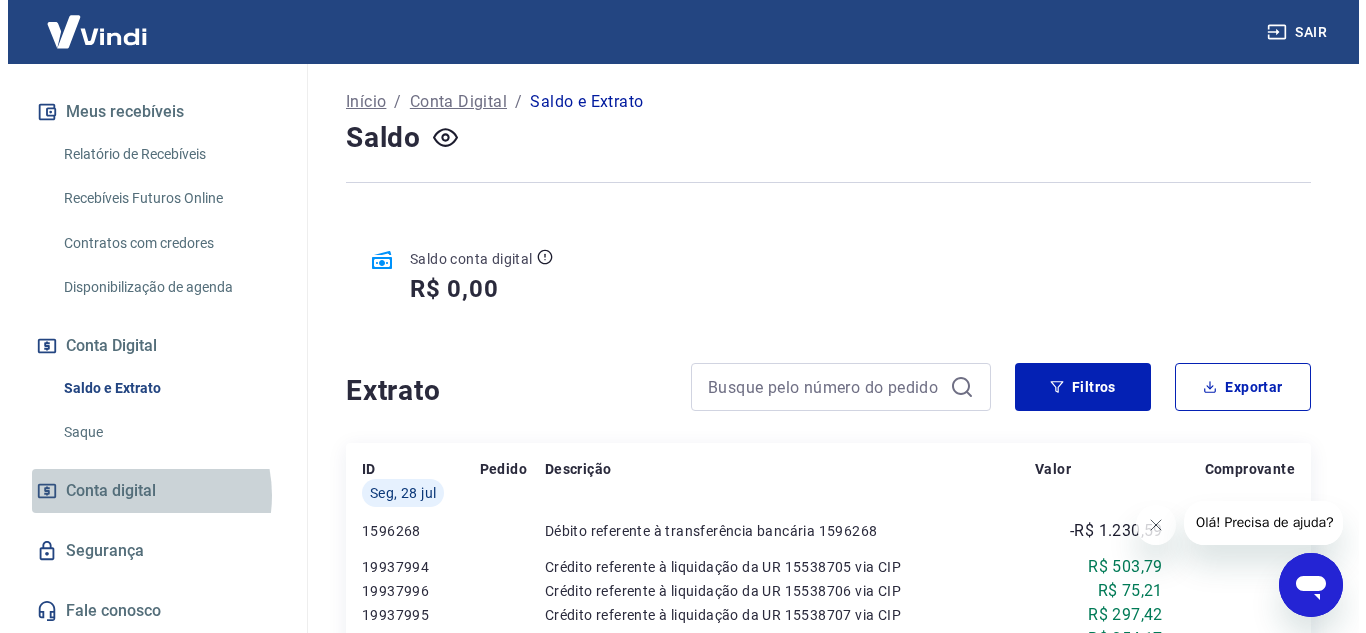 scroll, scrollTop: 0, scrollLeft: 0, axis: both 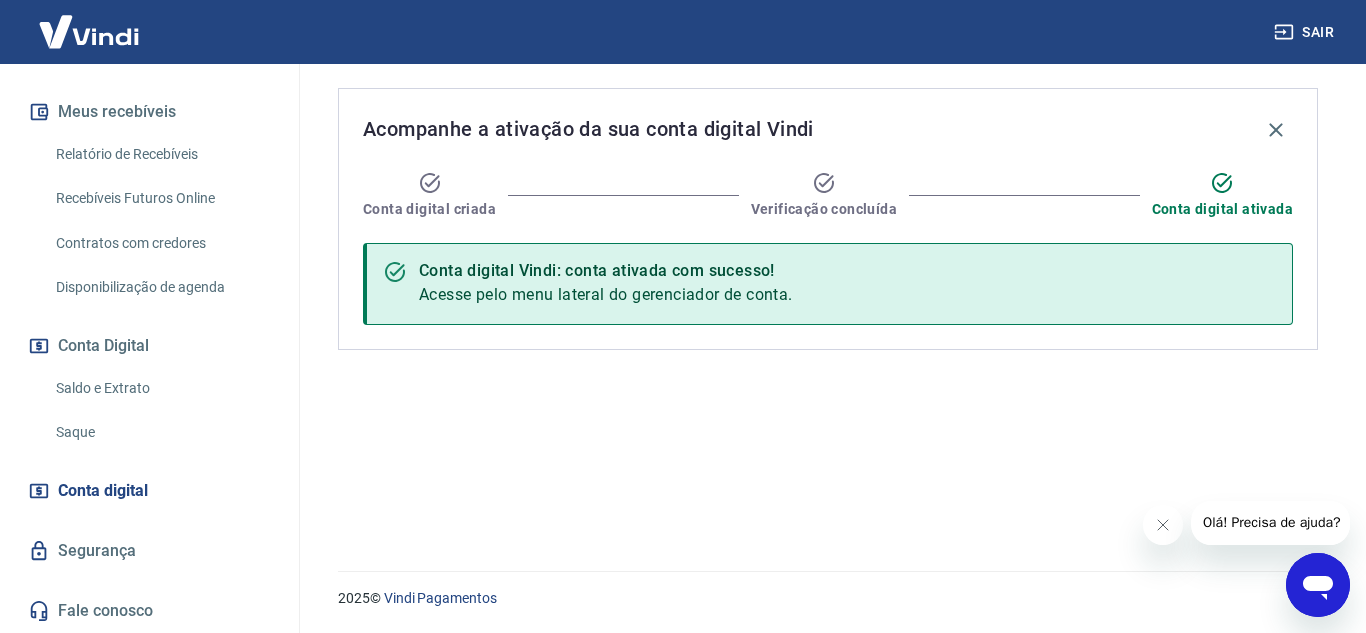 click on "Conta digital Vindi: conta ativada com sucesso! Acesse pelo menu lateral do gerenciador de conta." at bounding box center [828, 284] 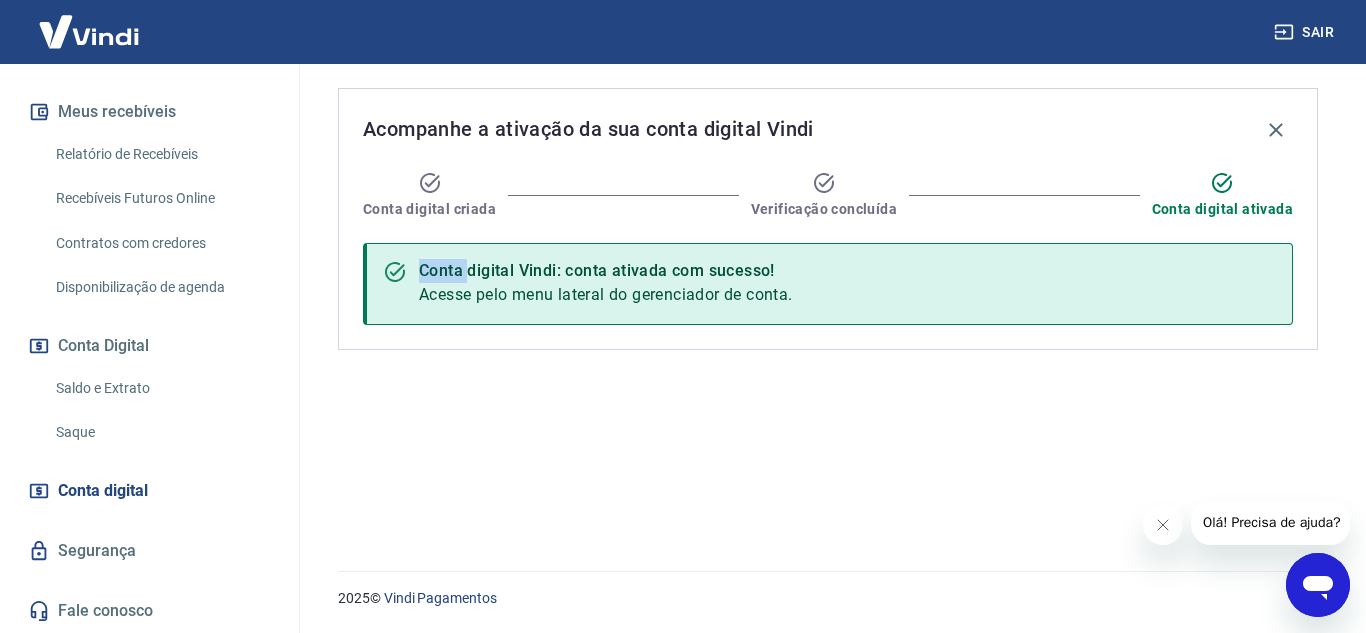 click on "Conta digital Vindi: conta ativada com sucesso! Acesse pelo menu lateral do gerenciador de conta." at bounding box center [828, 284] 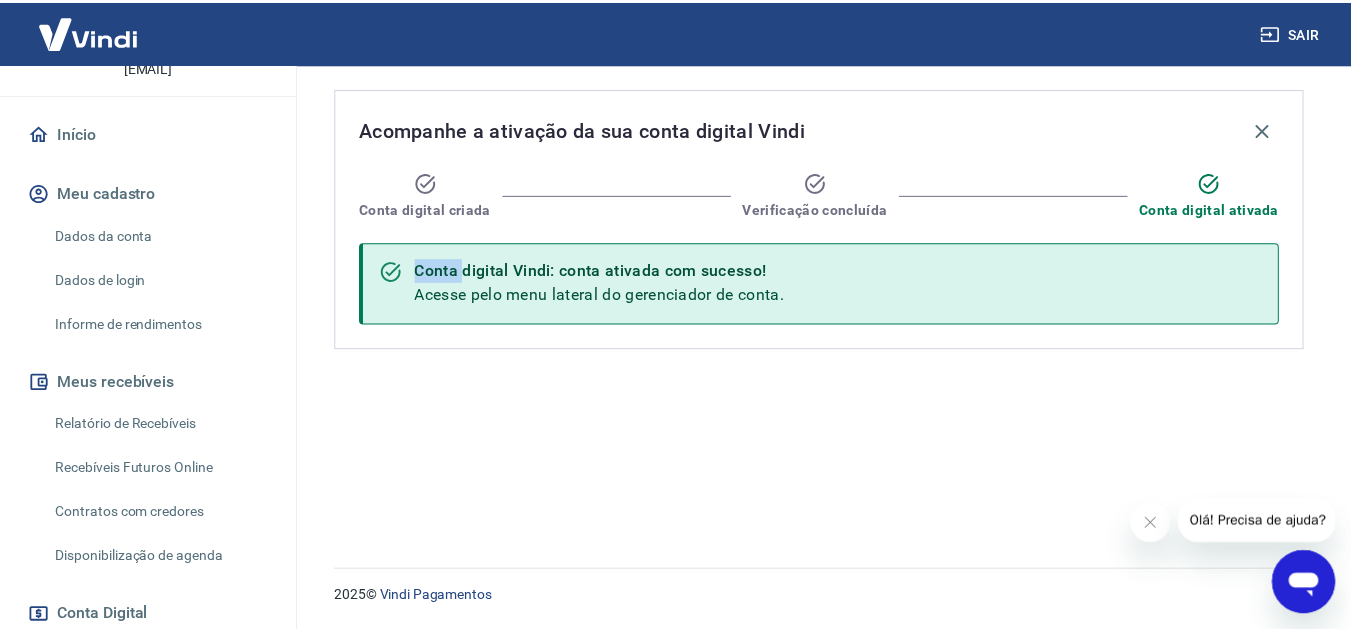 scroll, scrollTop: 111, scrollLeft: 0, axis: vertical 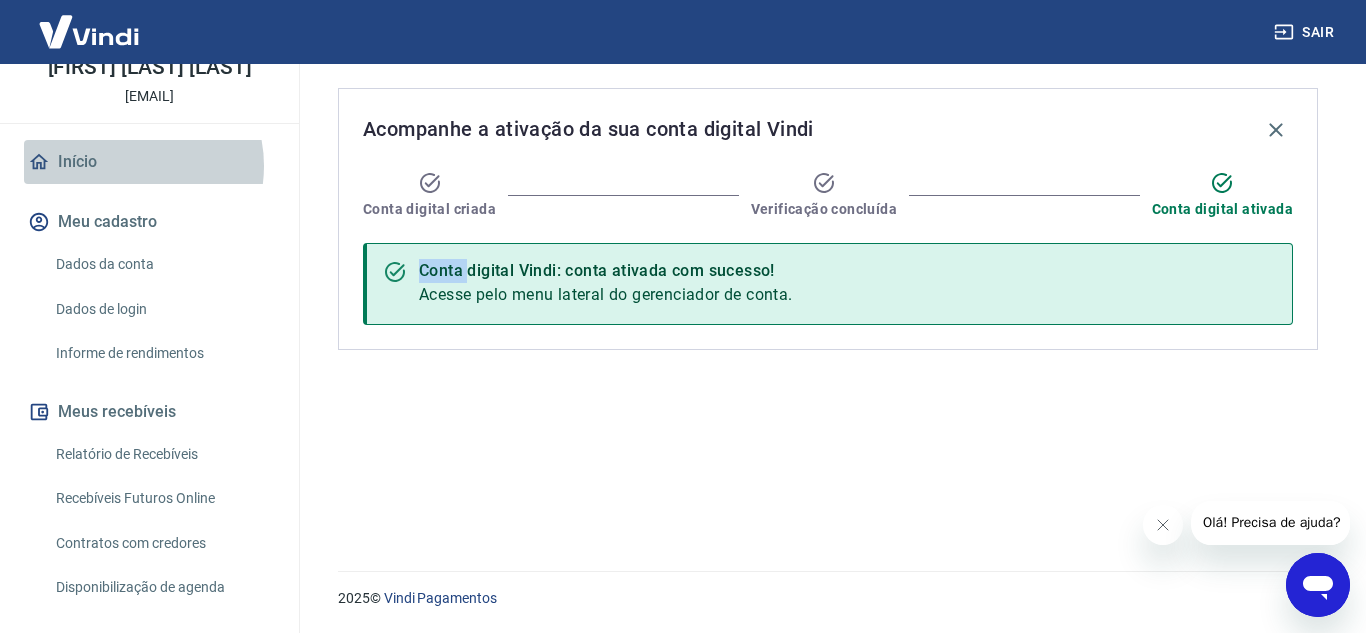 click on "Início" at bounding box center (149, 162) 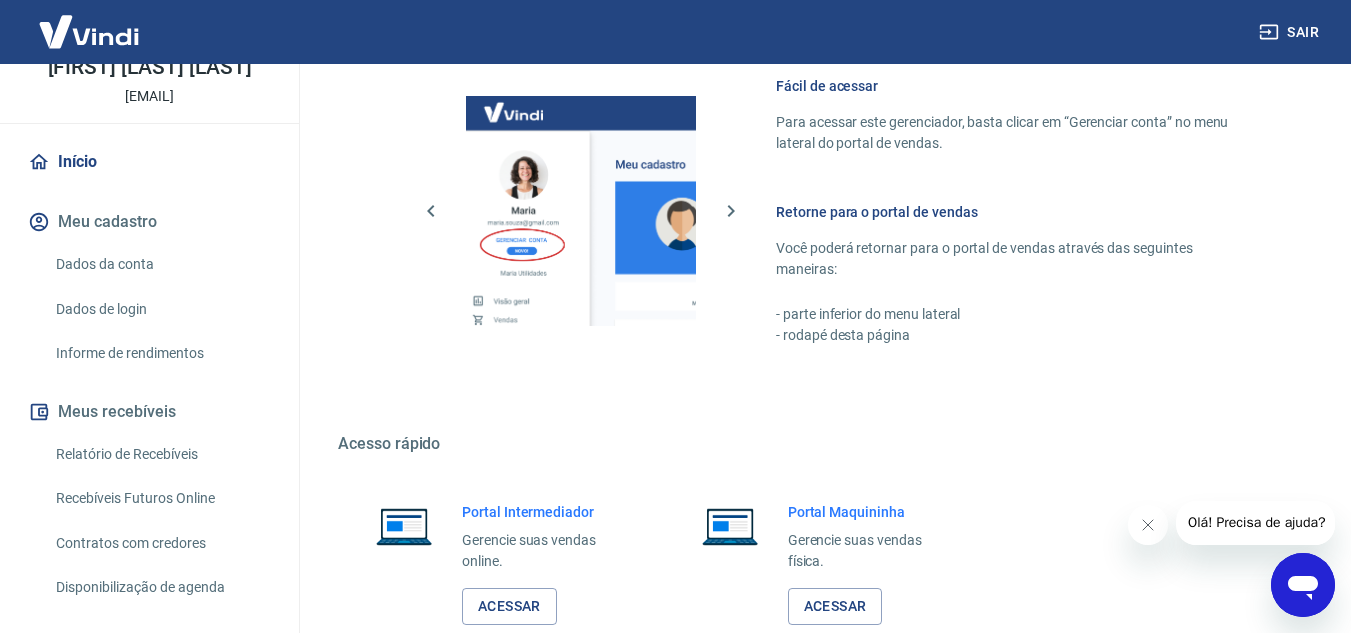 scroll, scrollTop: 1008, scrollLeft: 0, axis: vertical 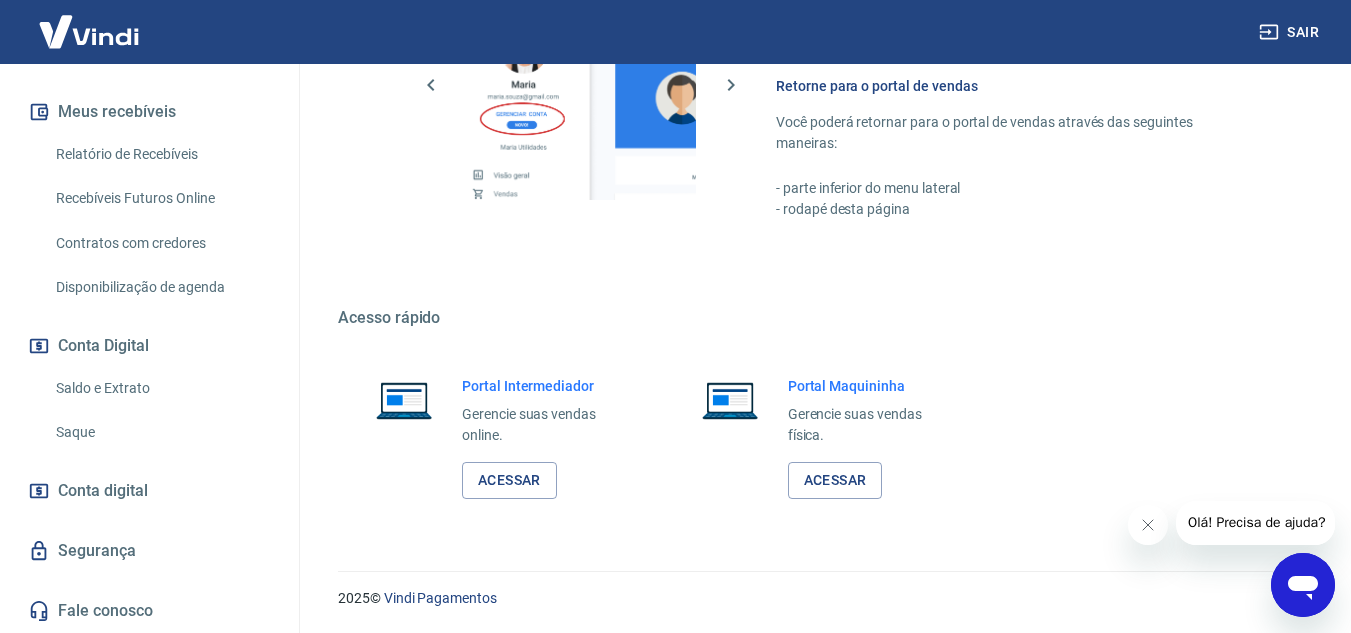 click on "Saque" at bounding box center [161, 432] 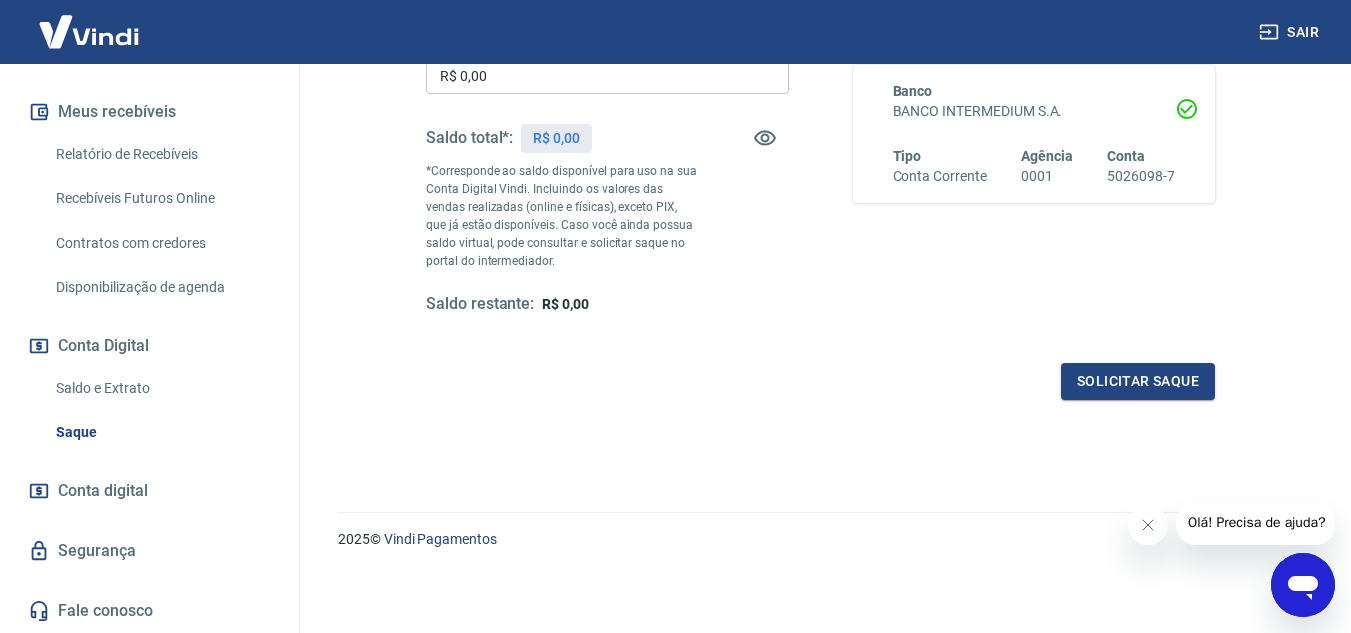 scroll, scrollTop: 374, scrollLeft: 0, axis: vertical 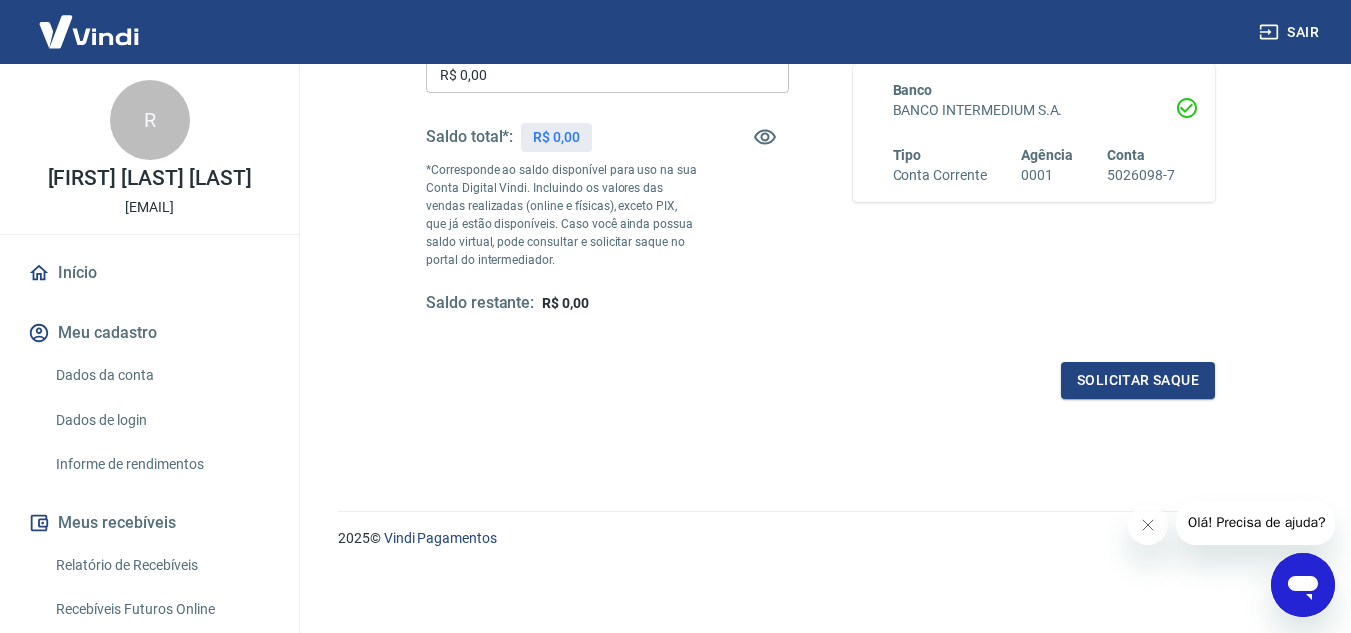 click at bounding box center (89, 31) 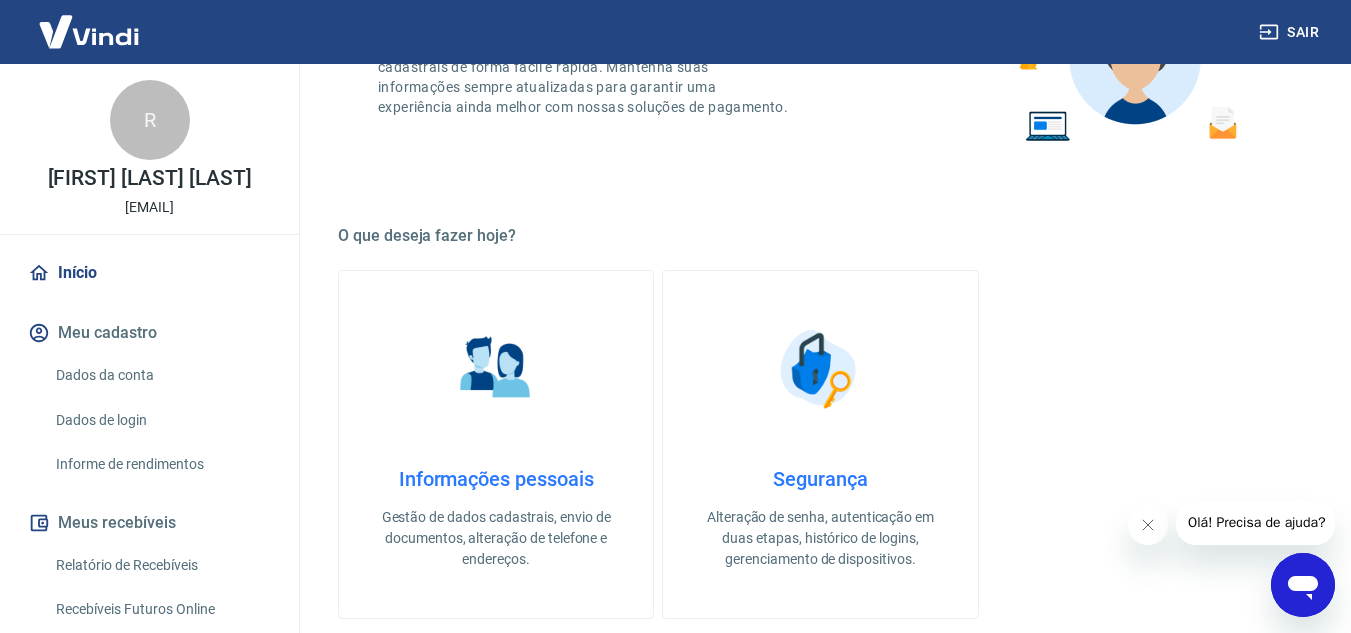 scroll, scrollTop: 208, scrollLeft: 0, axis: vertical 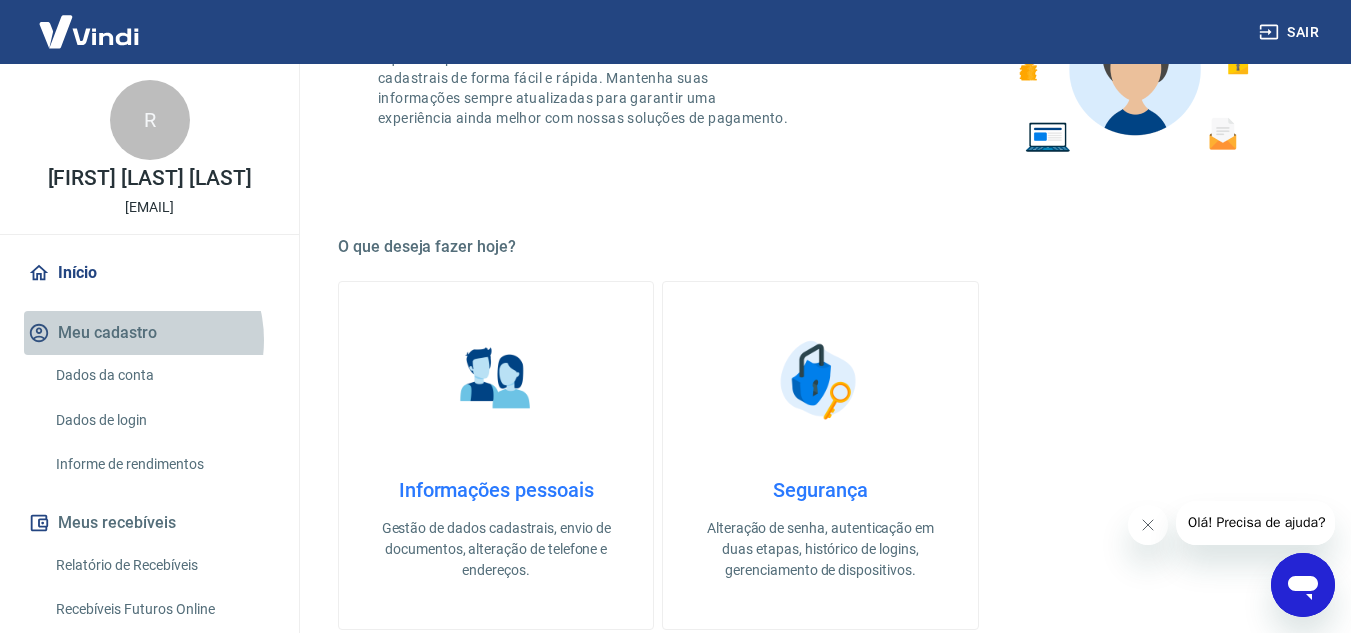click on "Meu cadastro" at bounding box center (149, 333) 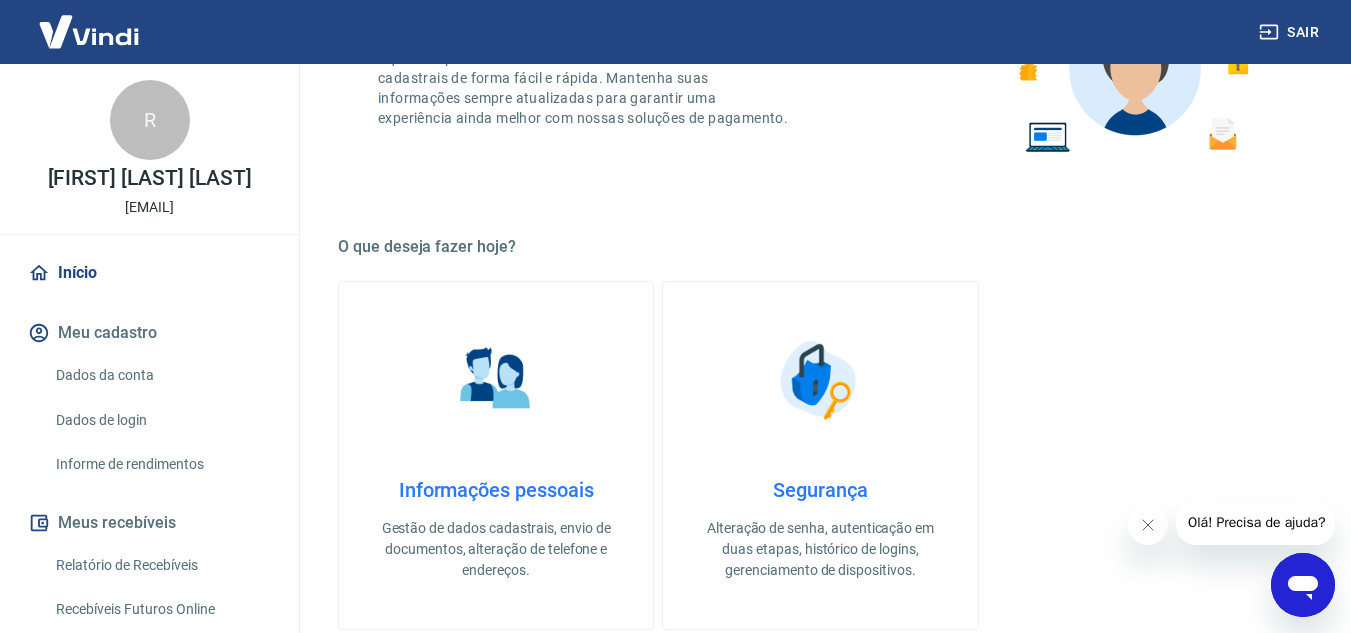 click on "Dados da conta" at bounding box center [161, 375] 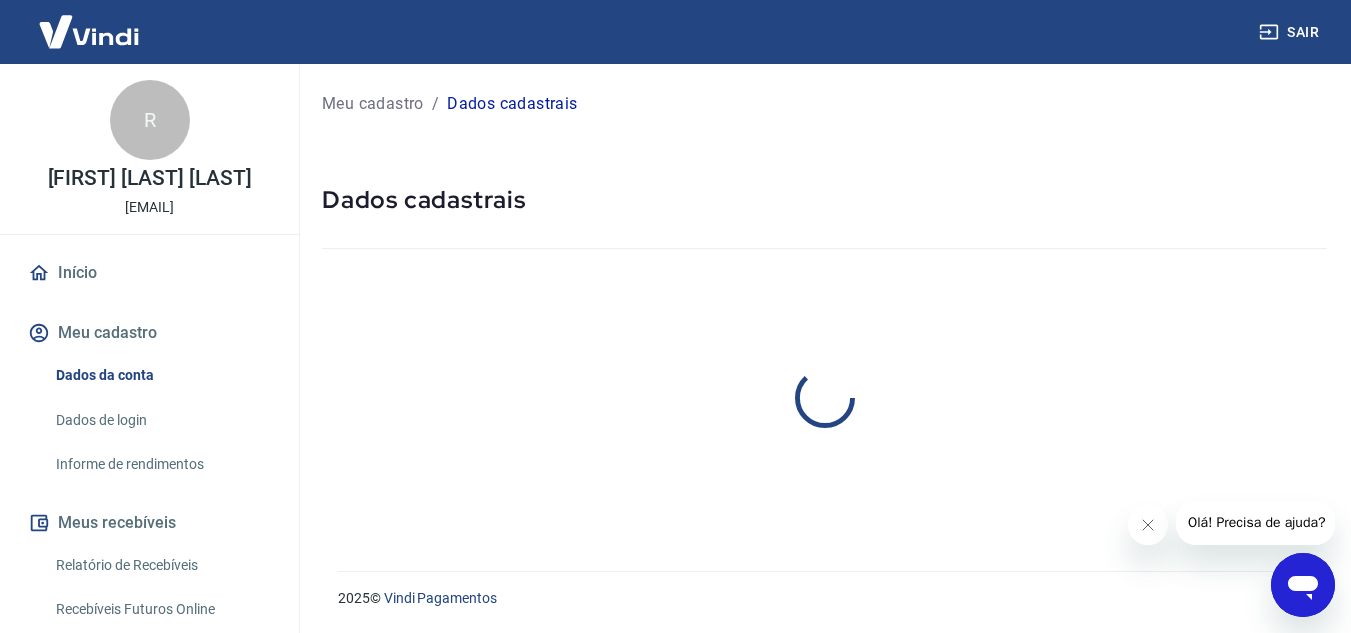 scroll, scrollTop: 0, scrollLeft: 0, axis: both 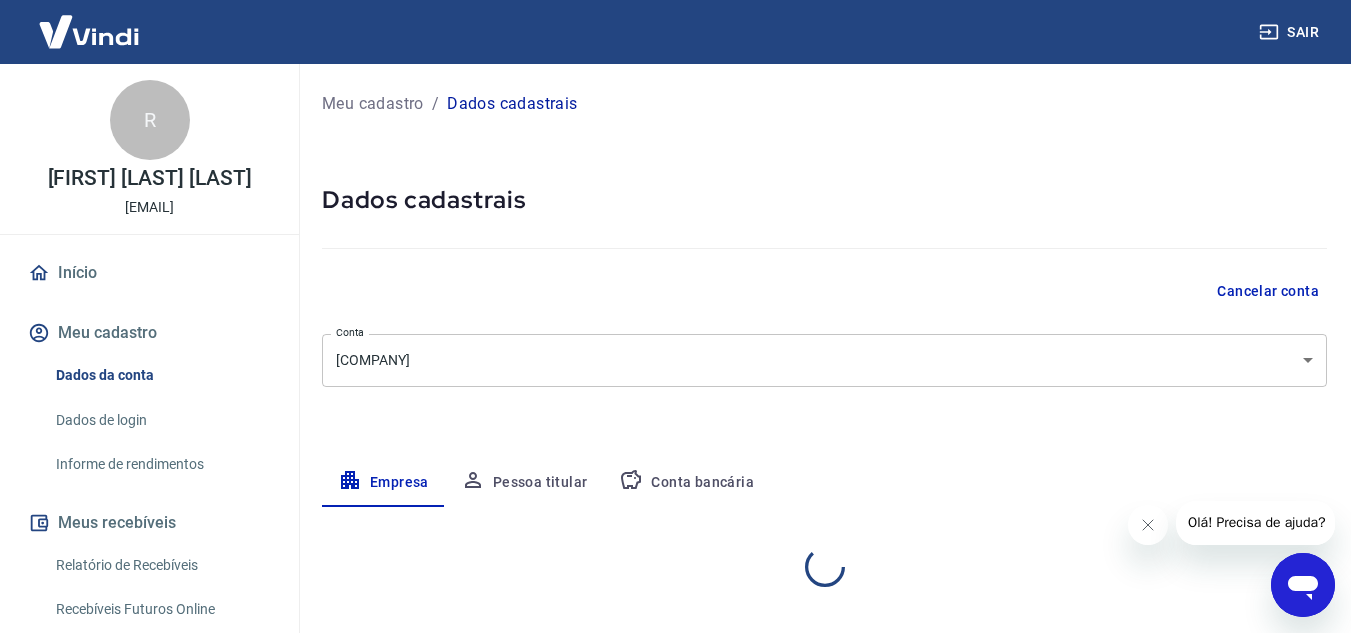 select on "SP" 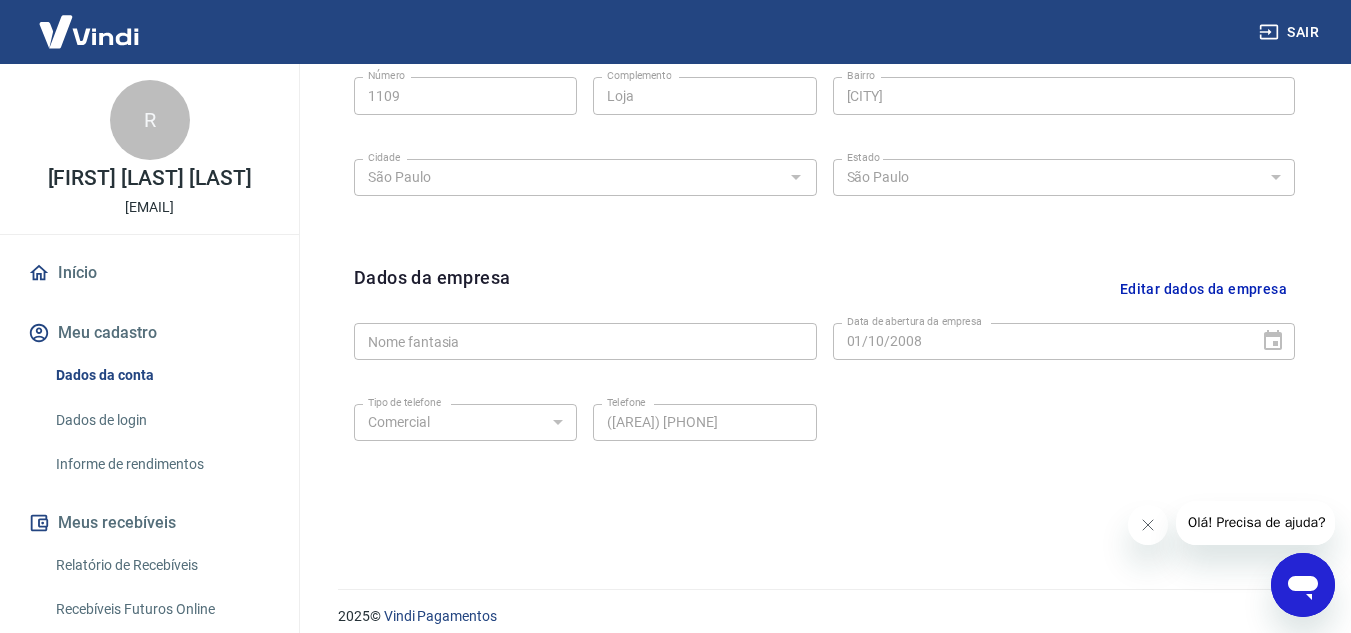scroll, scrollTop: 800, scrollLeft: 0, axis: vertical 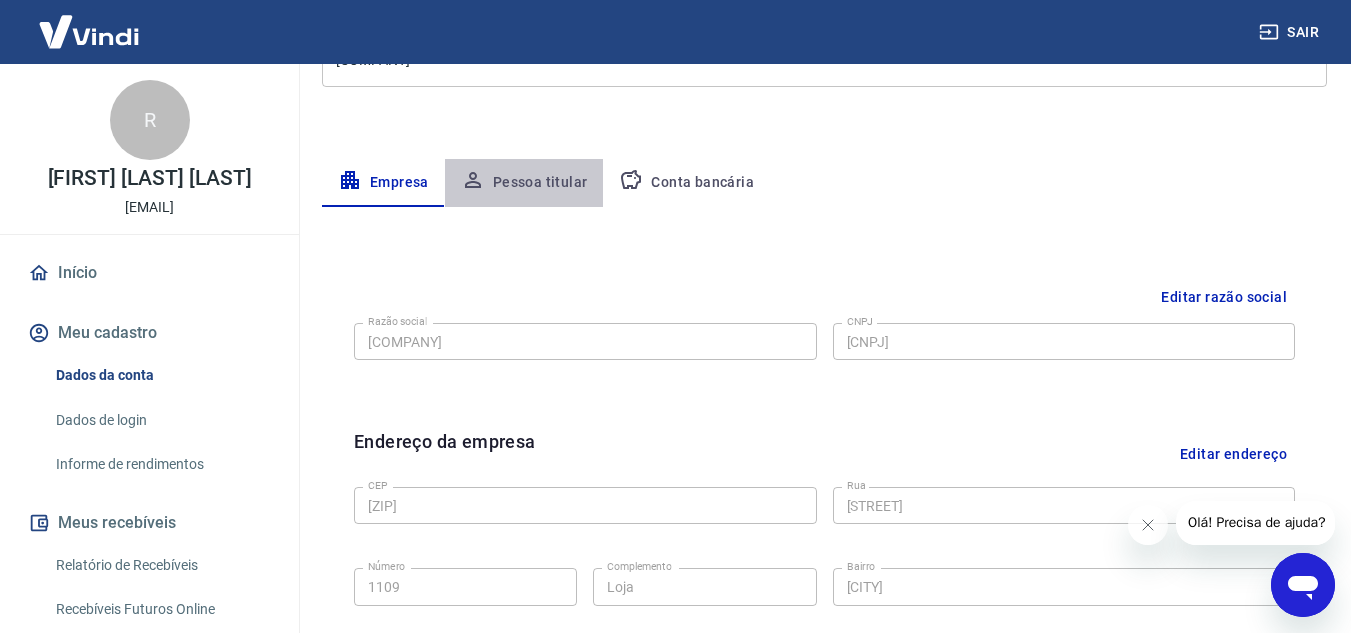 click on "Pessoa titular" at bounding box center (524, 183) 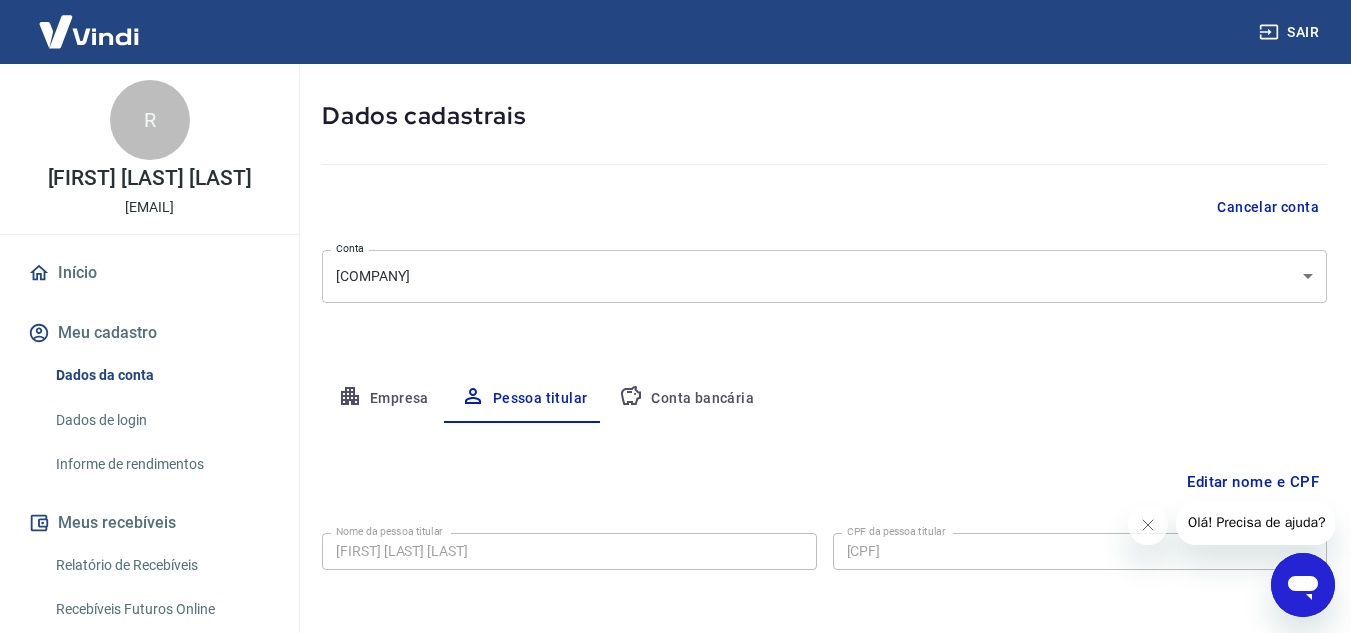 scroll, scrollTop: 167, scrollLeft: 0, axis: vertical 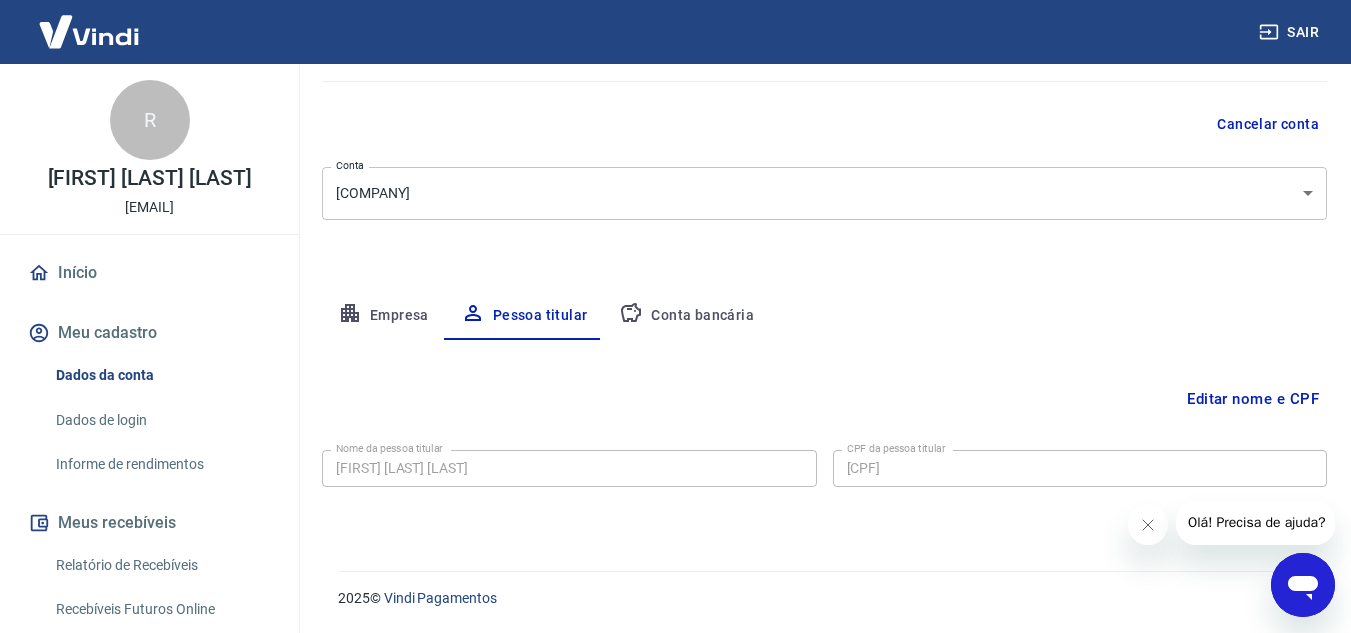 click on "Conta bancária" at bounding box center (686, 316) 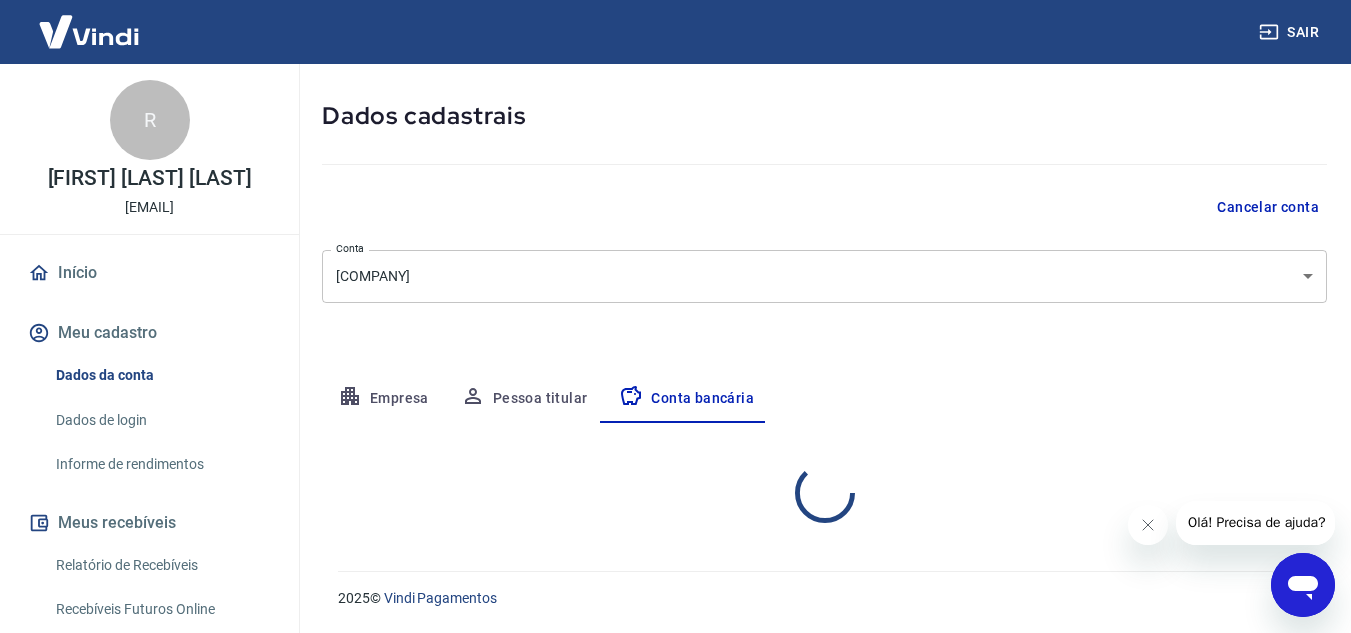 select on "1" 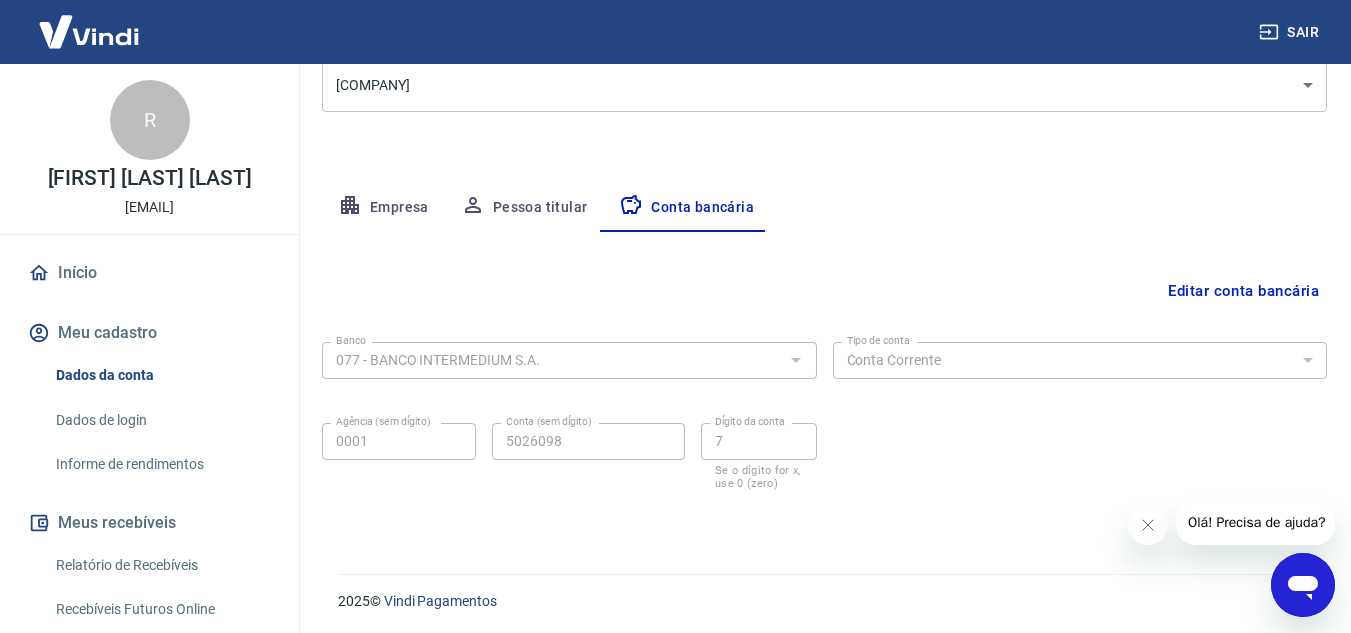 scroll, scrollTop: 278, scrollLeft: 0, axis: vertical 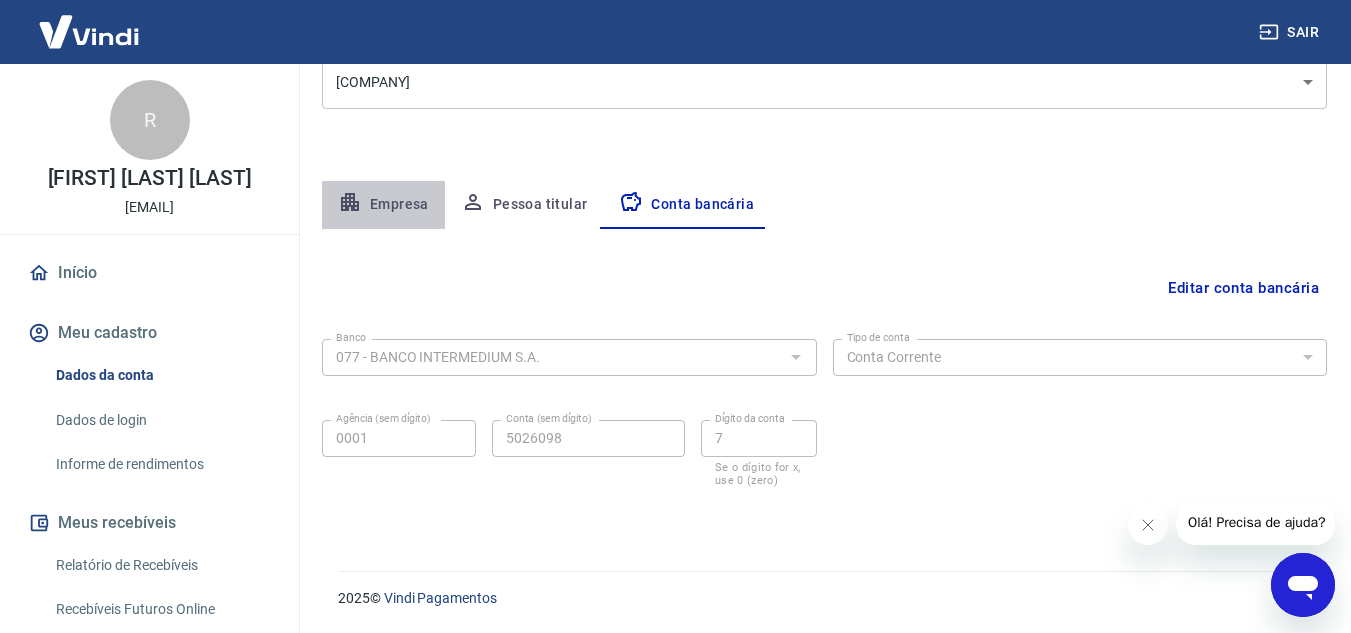 click on "Empresa" at bounding box center (383, 205) 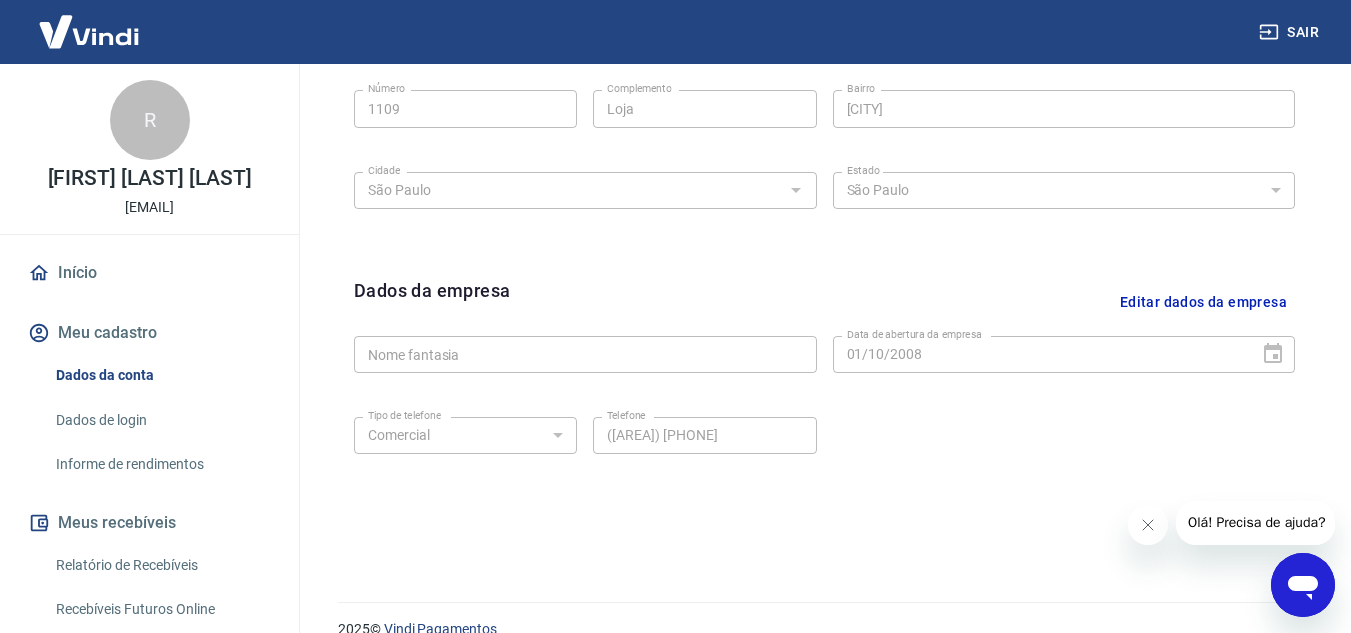 scroll, scrollTop: 809, scrollLeft: 0, axis: vertical 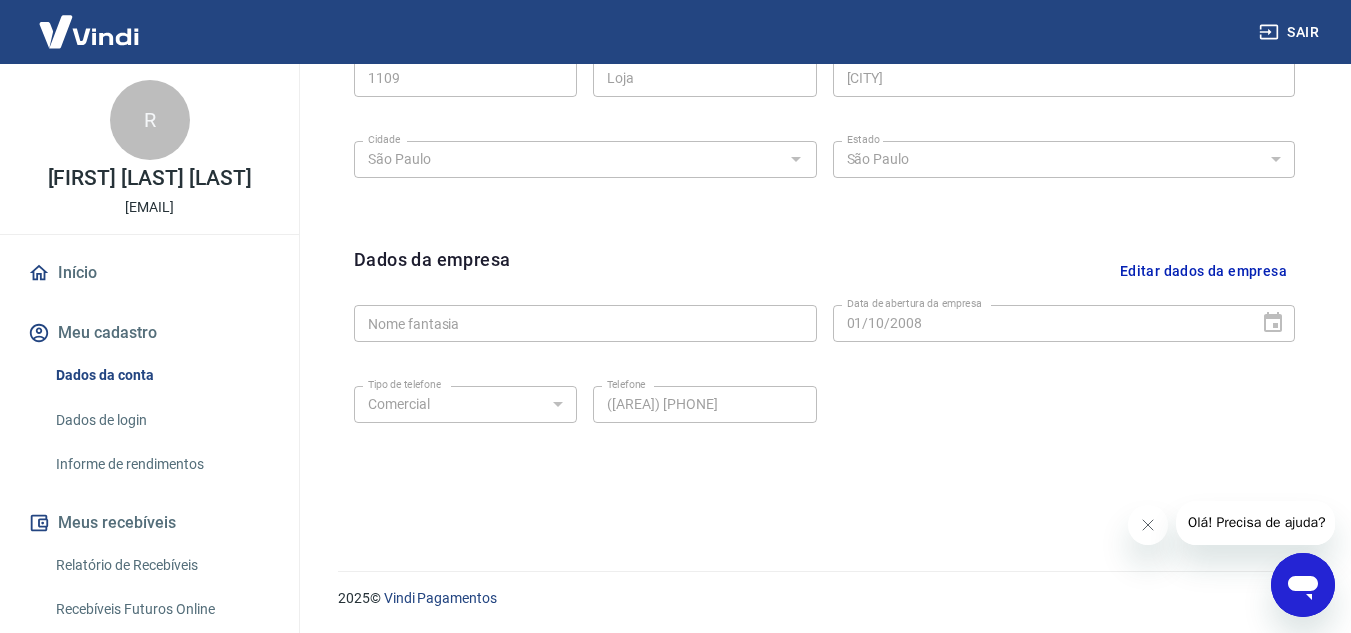click on "Dados de login" at bounding box center [161, 420] 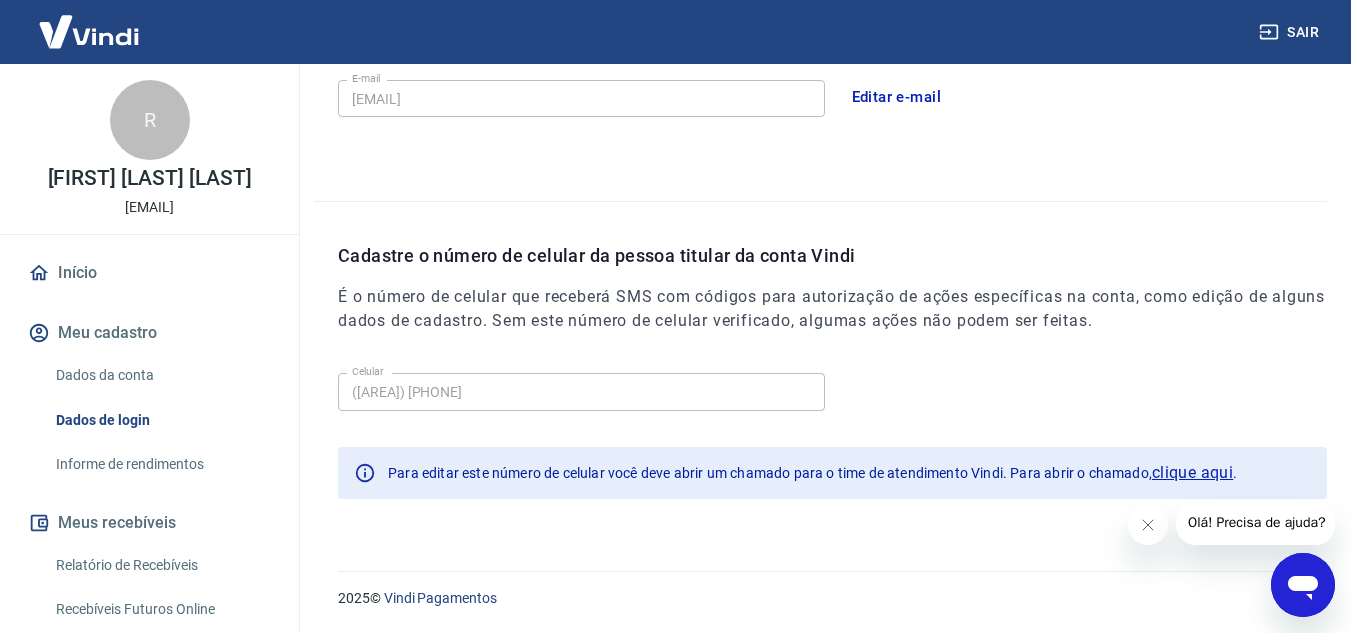 scroll, scrollTop: 632, scrollLeft: 0, axis: vertical 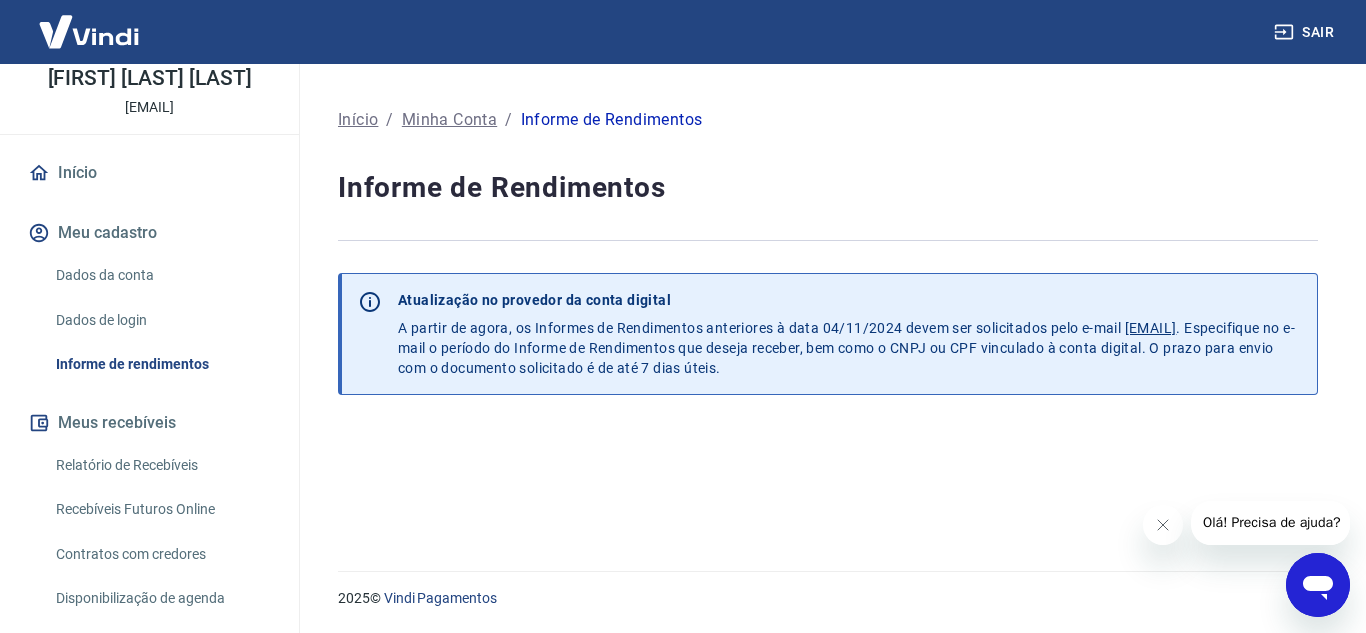 click on "Relatório de Recebíveis" at bounding box center (161, 465) 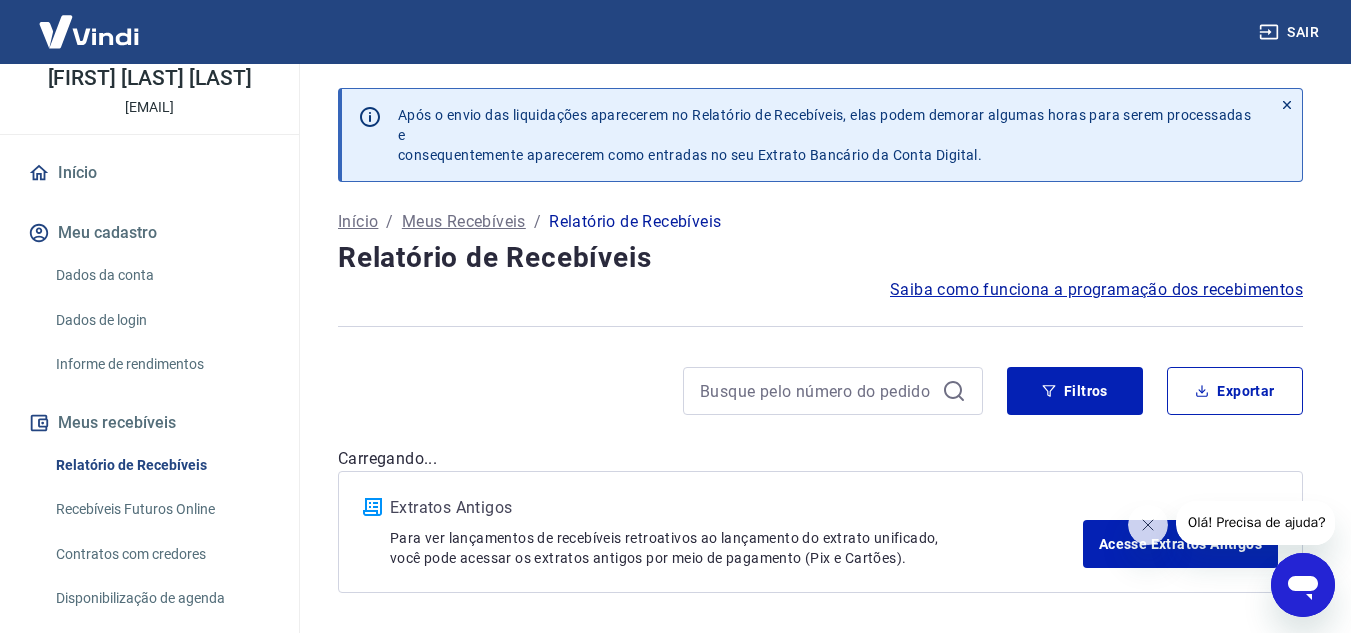 scroll, scrollTop: 70, scrollLeft: 0, axis: vertical 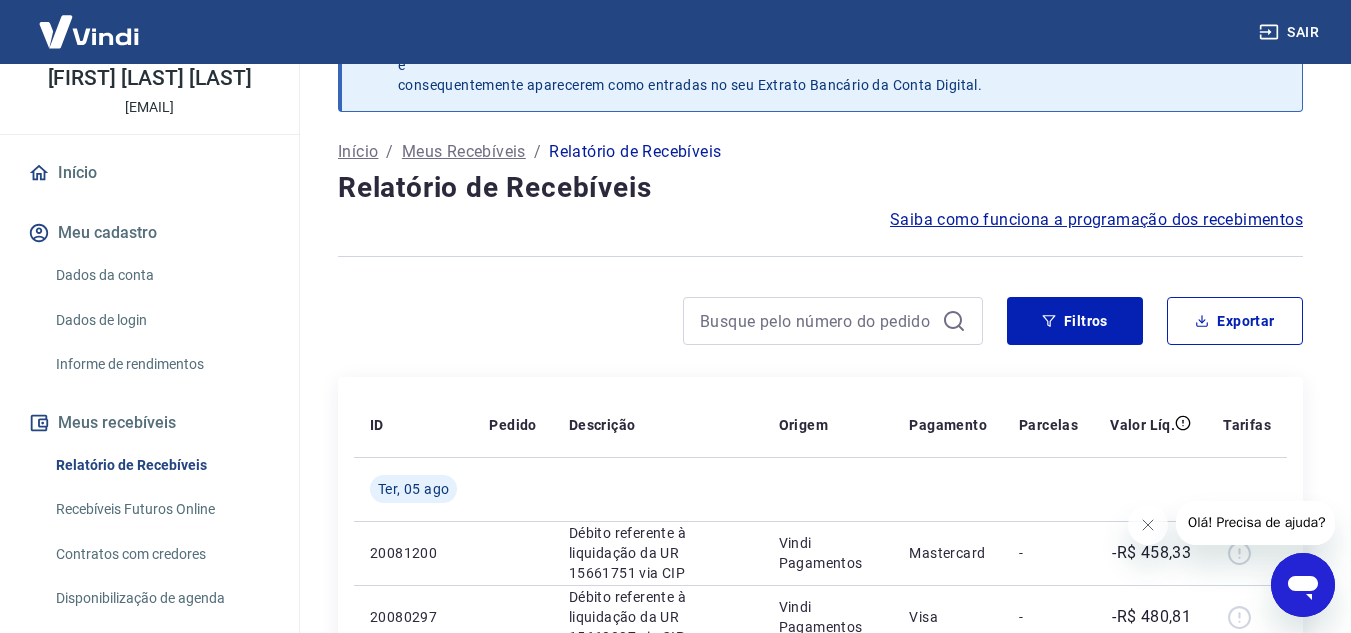 click on "Recebíveis Futuros Online" at bounding box center [161, 509] 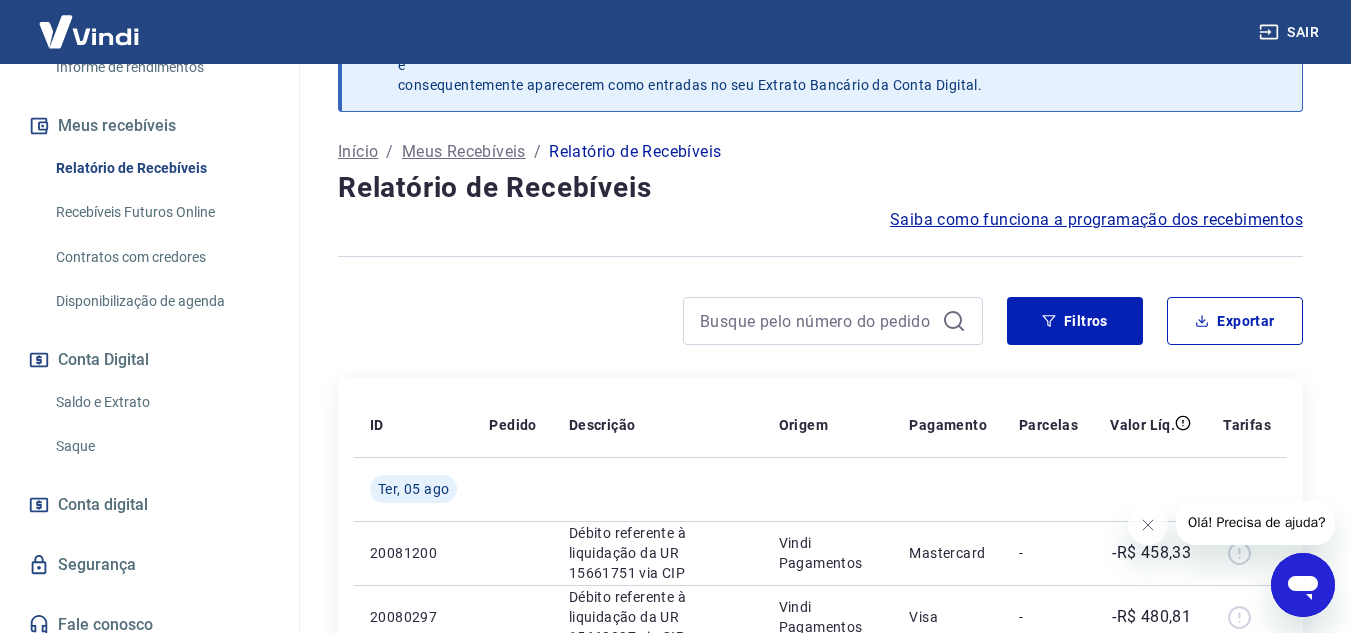 scroll, scrollTop: 400, scrollLeft: 0, axis: vertical 